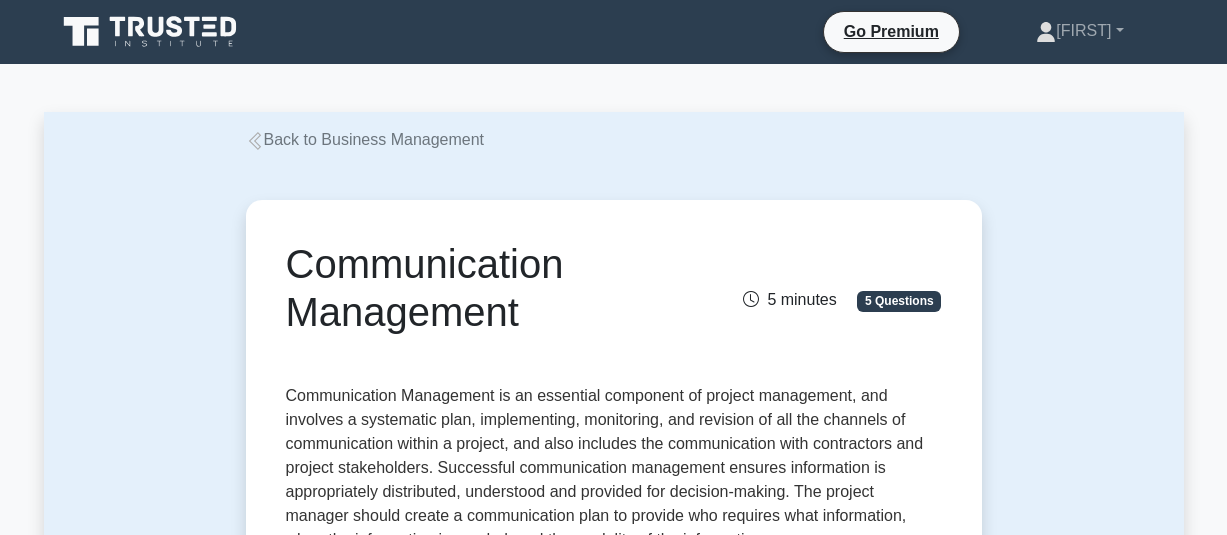 scroll, scrollTop: 400, scrollLeft: 0, axis: vertical 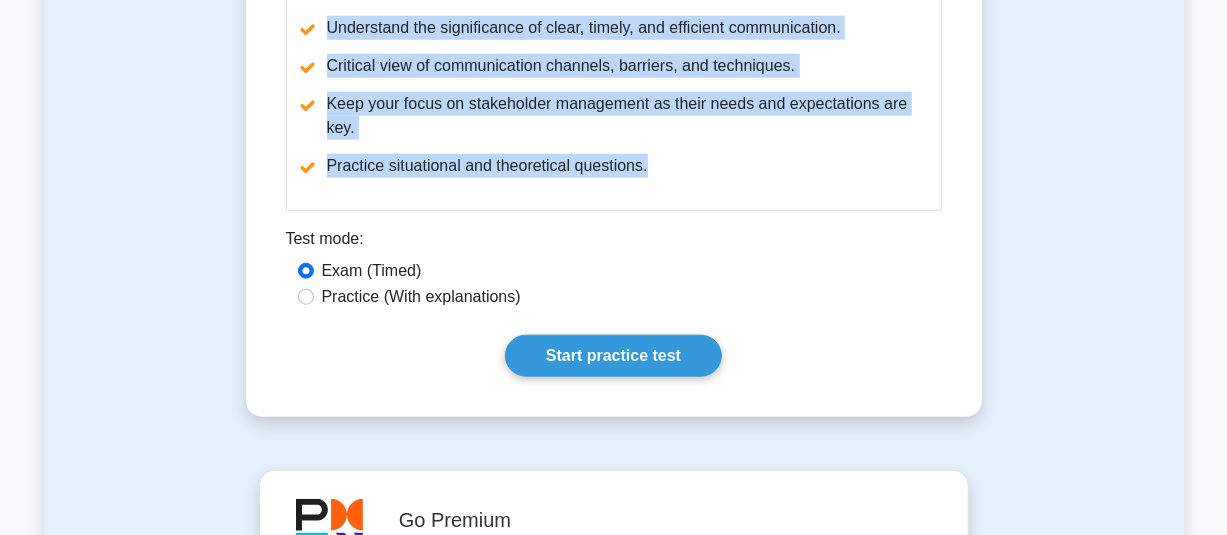drag, startPoint x: 287, startPoint y: 258, endPoint x: 668, endPoint y: 136, distance: 400.05624 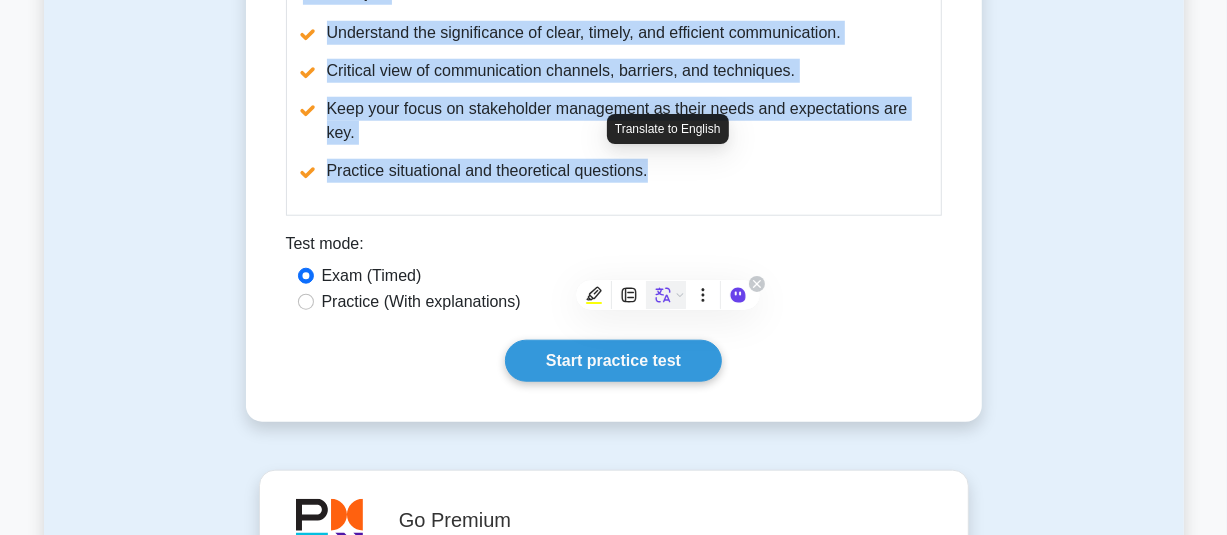 scroll, scrollTop: 716, scrollLeft: 0, axis: vertical 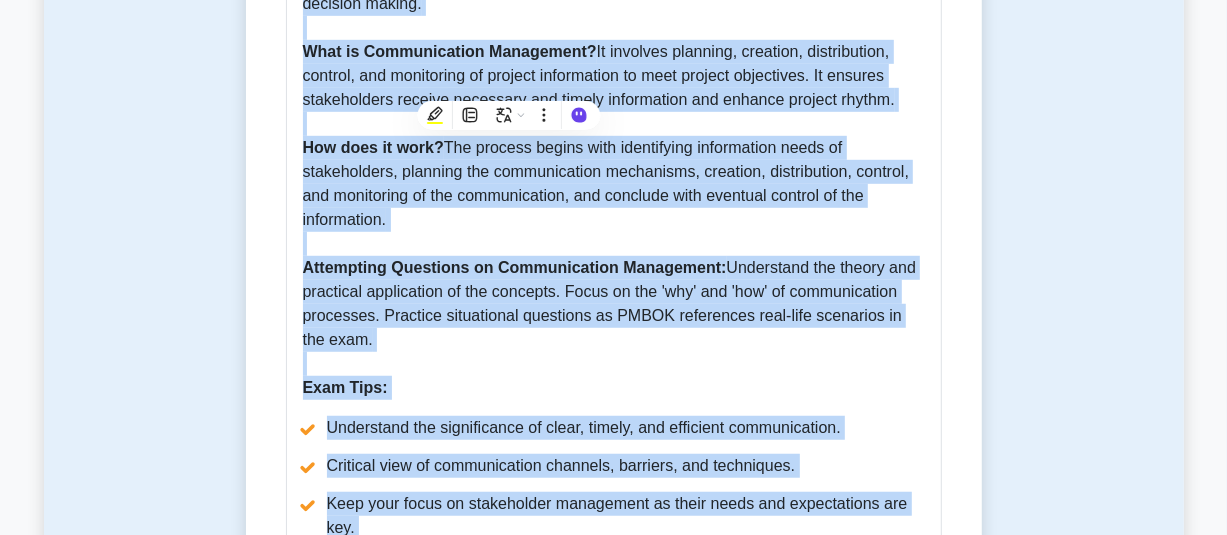 copy on "Communication Management
5 minutes
5 Questions
Communication Management is an essential component of project management, and involves a systematic plan, implementing, monitoring, and revision of all the channels of communication within a project, and also includes the communication with contractors and project stakeholders. Successful communication management ensures information is appropriately distributed, understood and provided for decision-making. The project manager should create a communication plan to provide who requires what information, when the information is needed, and the modality of the information.
Communication Management Guide - PMBOK 7th Edition
Importance:  Communication Management is a crucial aspect of Project Management that can significantly impact the success or failure of any project. It ensures information is aptly exchanged among proje..." 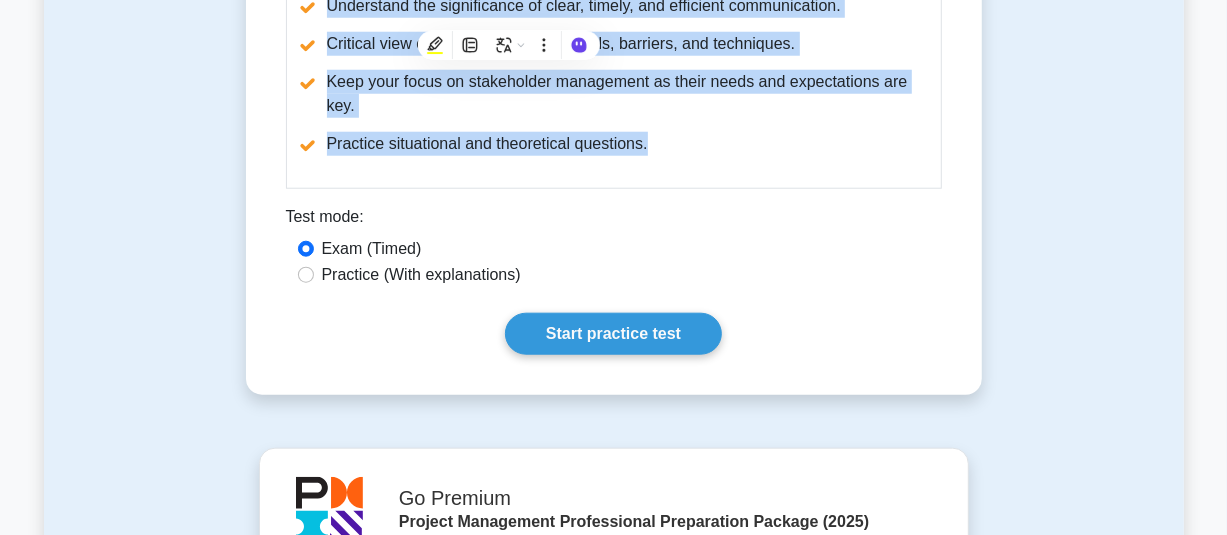 scroll, scrollTop: 1216, scrollLeft: 0, axis: vertical 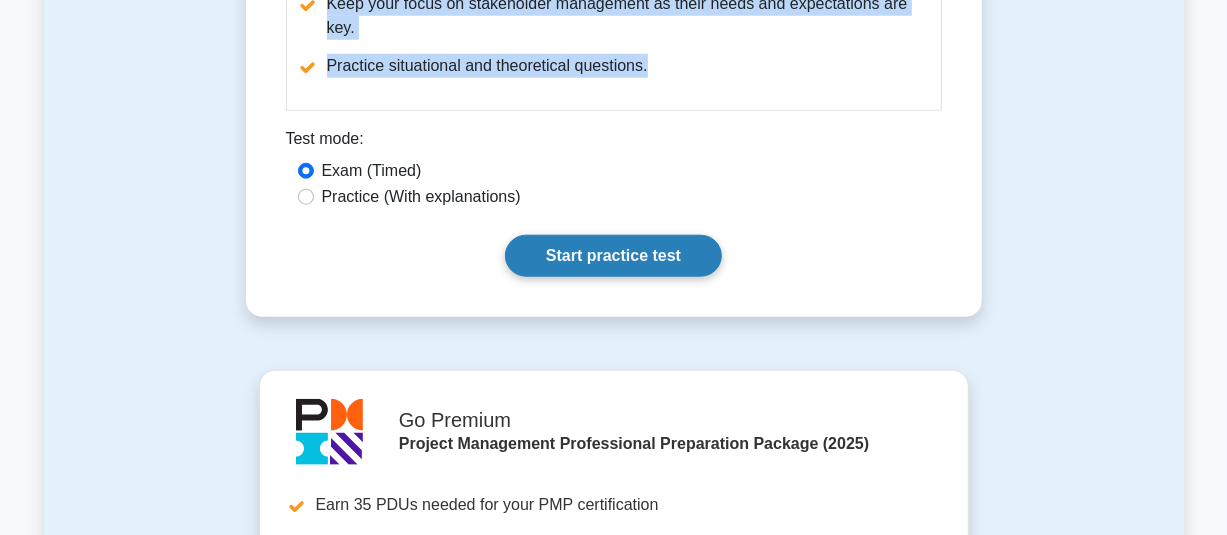click on "Start practice test" at bounding box center (613, 256) 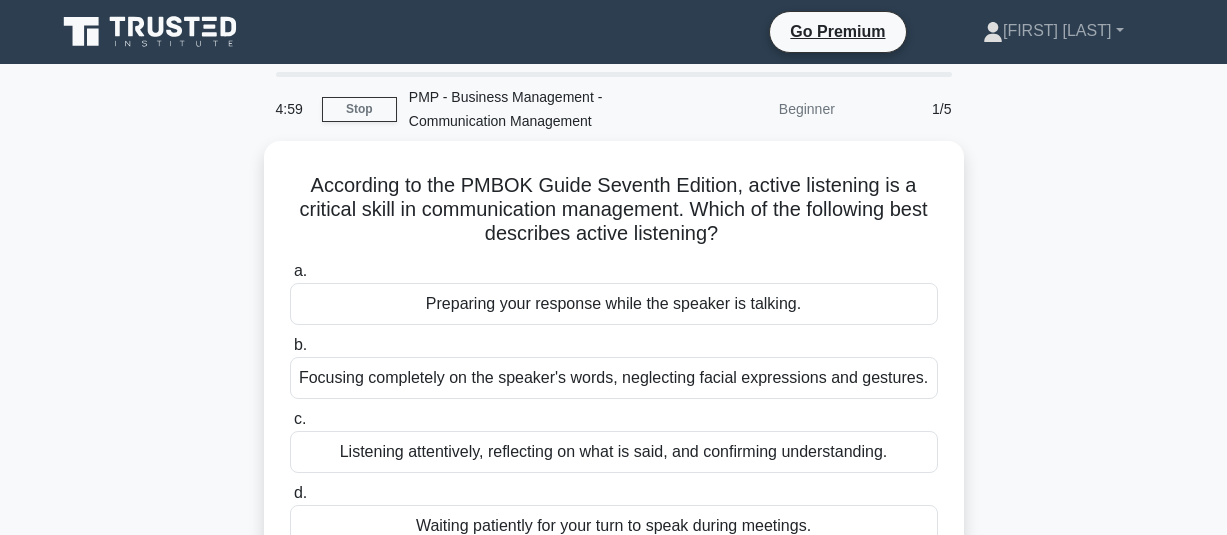 scroll, scrollTop: 0, scrollLeft: 0, axis: both 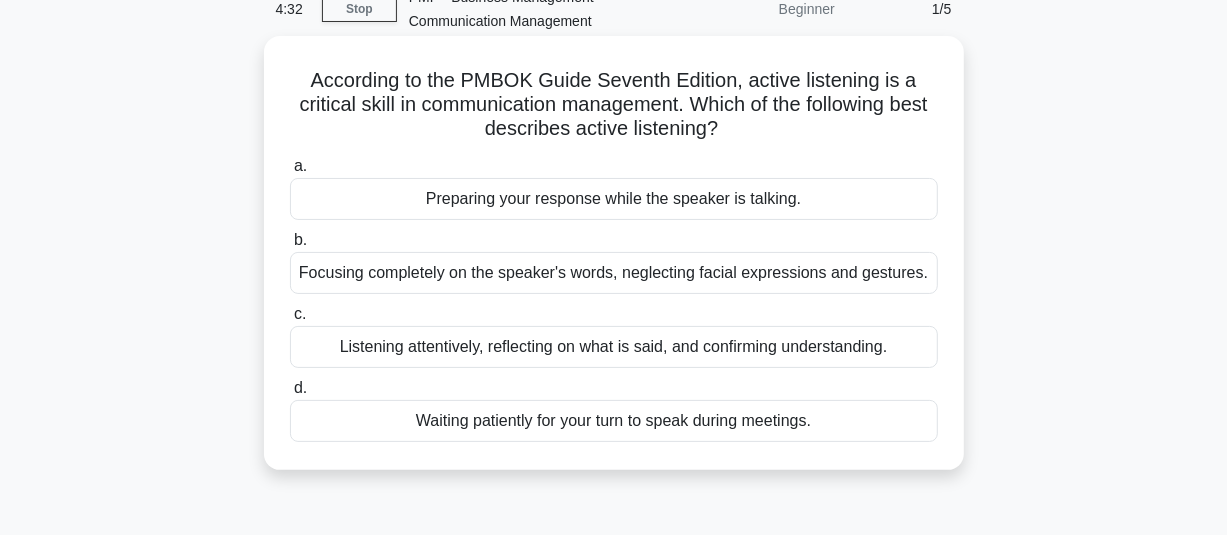 click on "Listening attentively, reflecting on what is said, and confirming understanding." at bounding box center (614, 347) 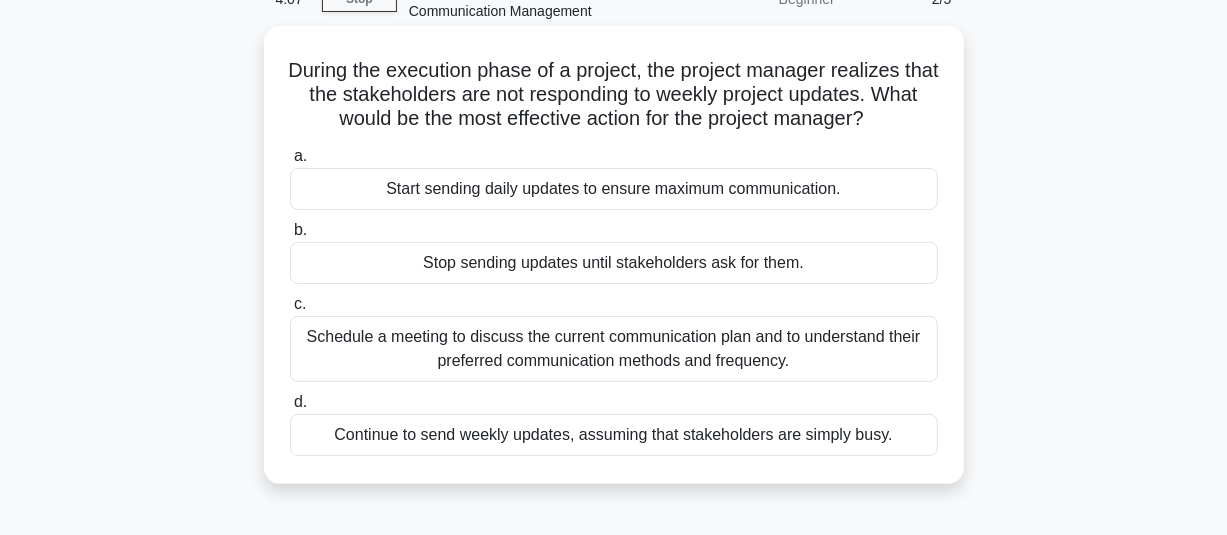 scroll, scrollTop: 145, scrollLeft: 0, axis: vertical 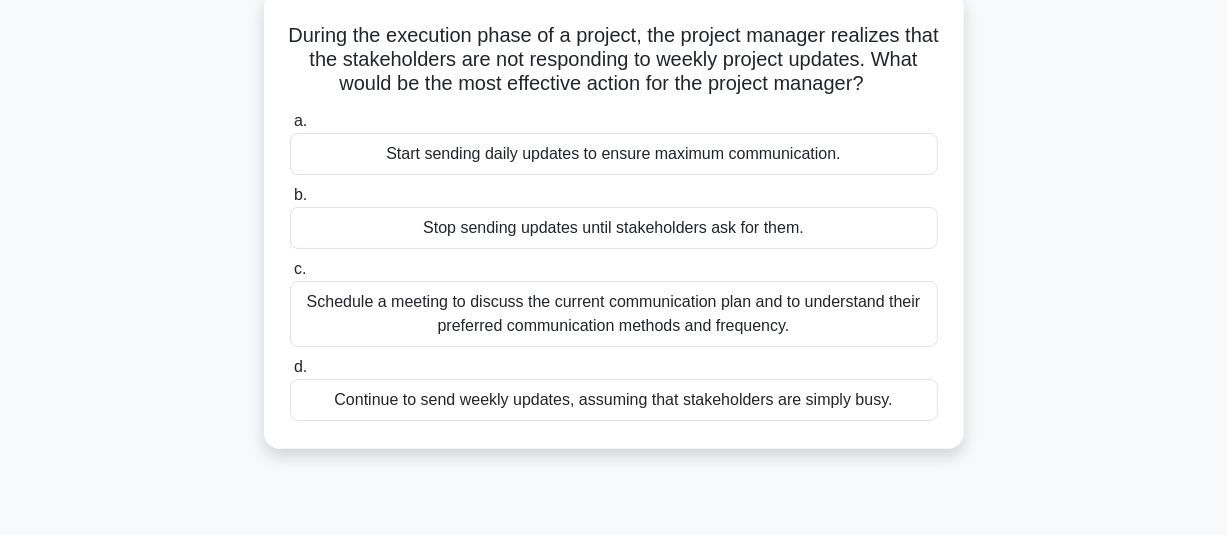 click on "Schedule a meeting to discuss the current communication plan and to understand their preferred communication methods and frequency." at bounding box center [614, 314] 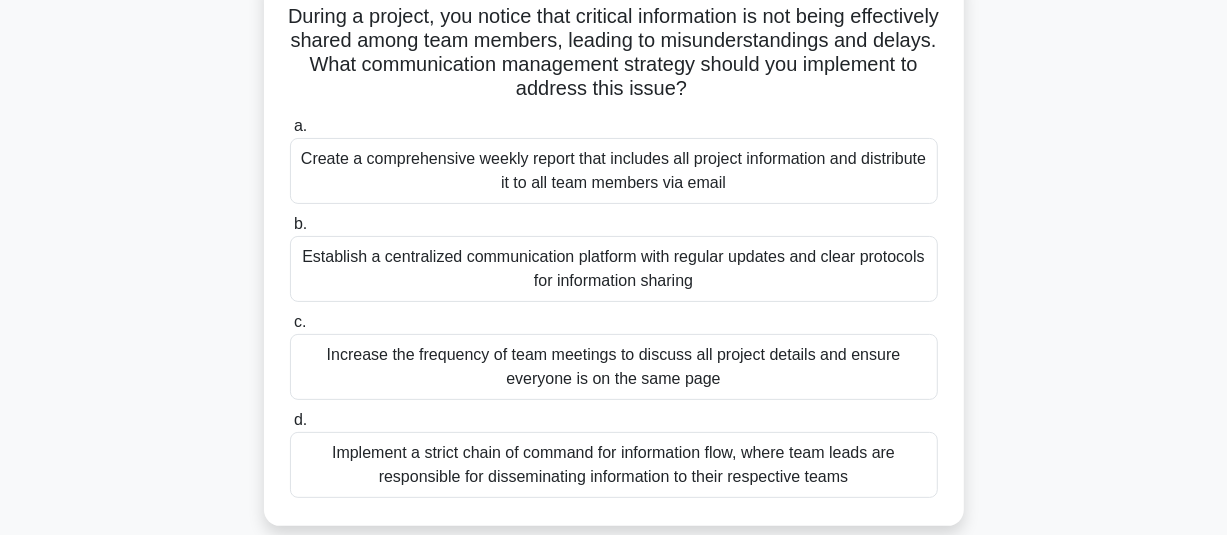 scroll, scrollTop: 200, scrollLeft: 0, axis: vertical 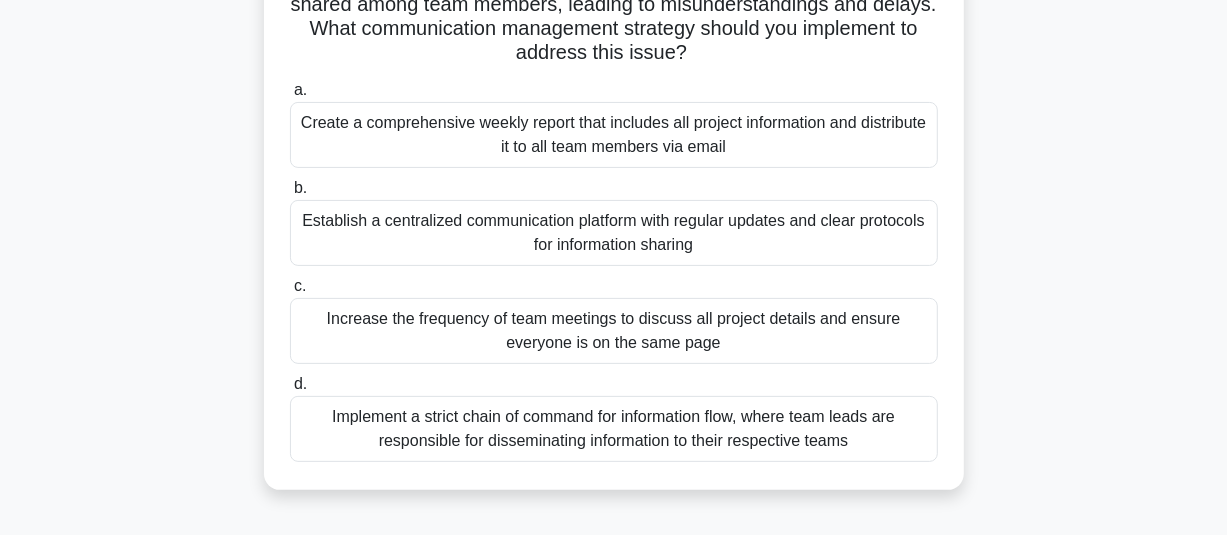 click on "Establish a centralized communication platform with regular updates and clear protocols for information sharing" at bounding box center [614, 233] 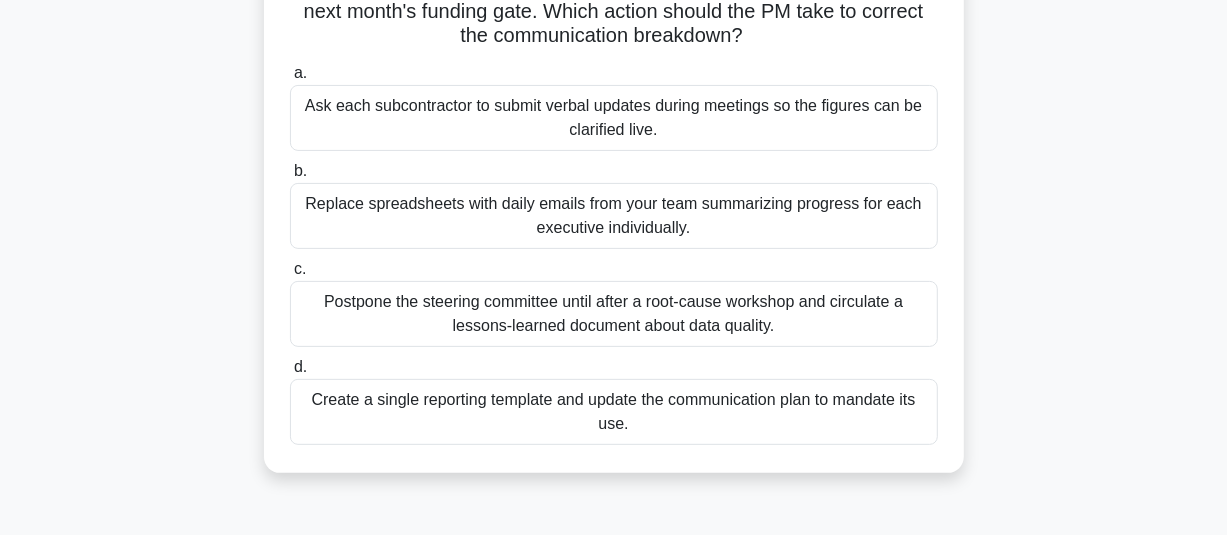 scroll, scrollTop: 300, scrollLeft: 0, axis: vertical 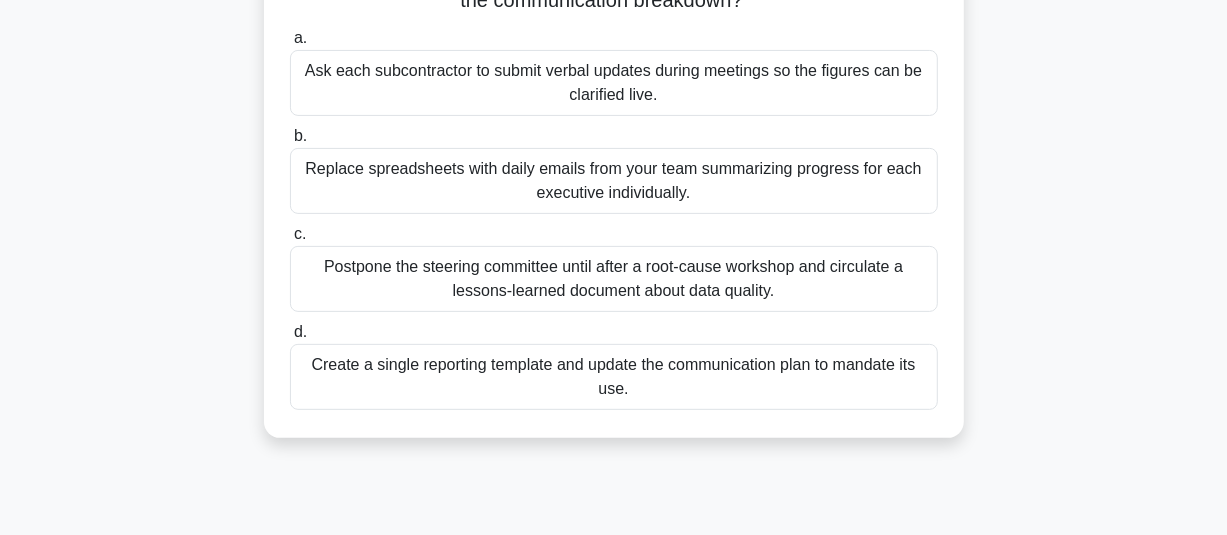 click on "Create a single reporting template and update the communication plan to mandate its use." at bounding box center [614, 377] 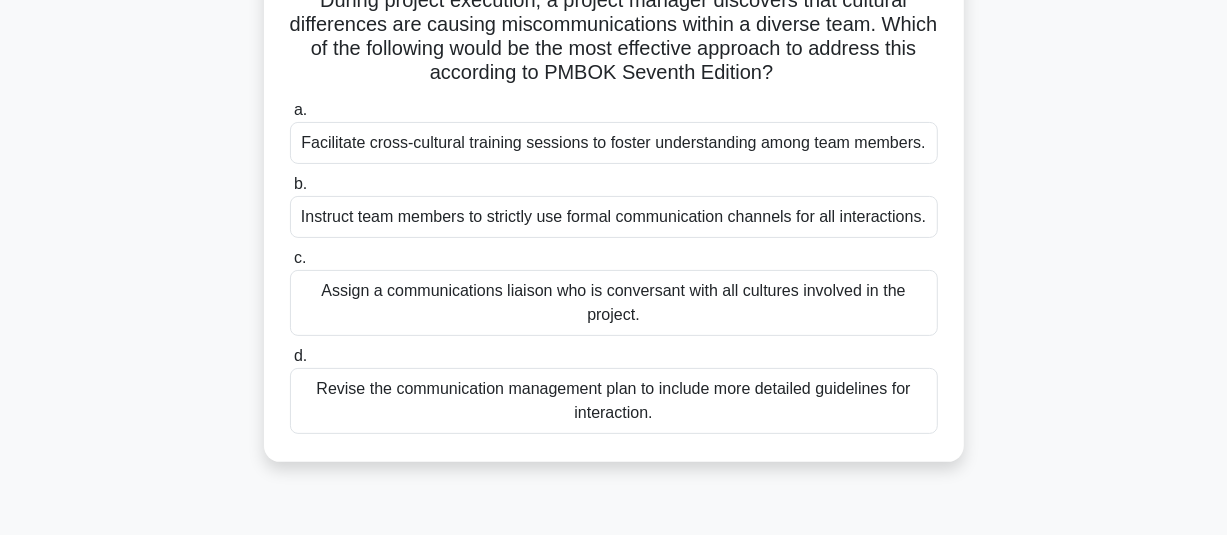 scroll, scrollTop: 200, scrollLeft: 0, axis: vertical 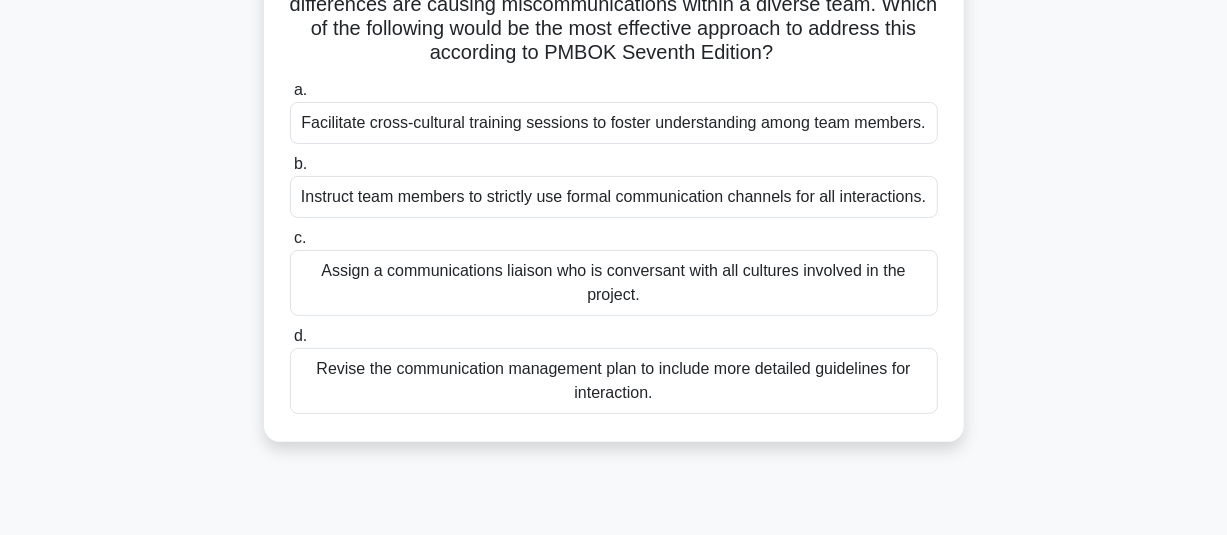 click on "Revise the communication management plan to include more detailed guidelines for interaction." at bounding box center [614, 381] 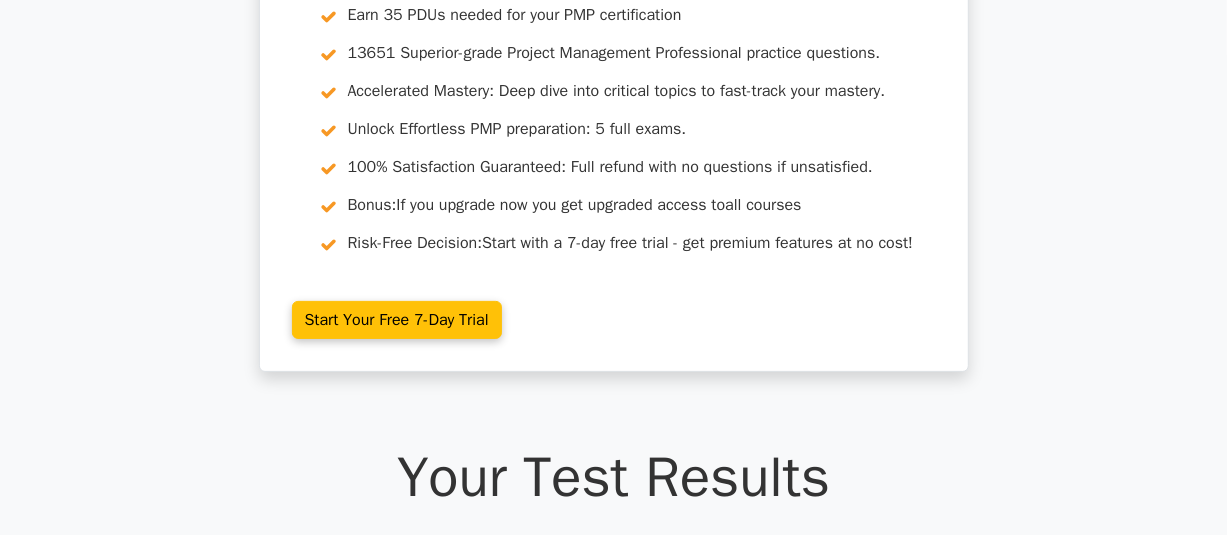 scroll, scrollTop: 100, scrollLeft: 0, axis: vertical 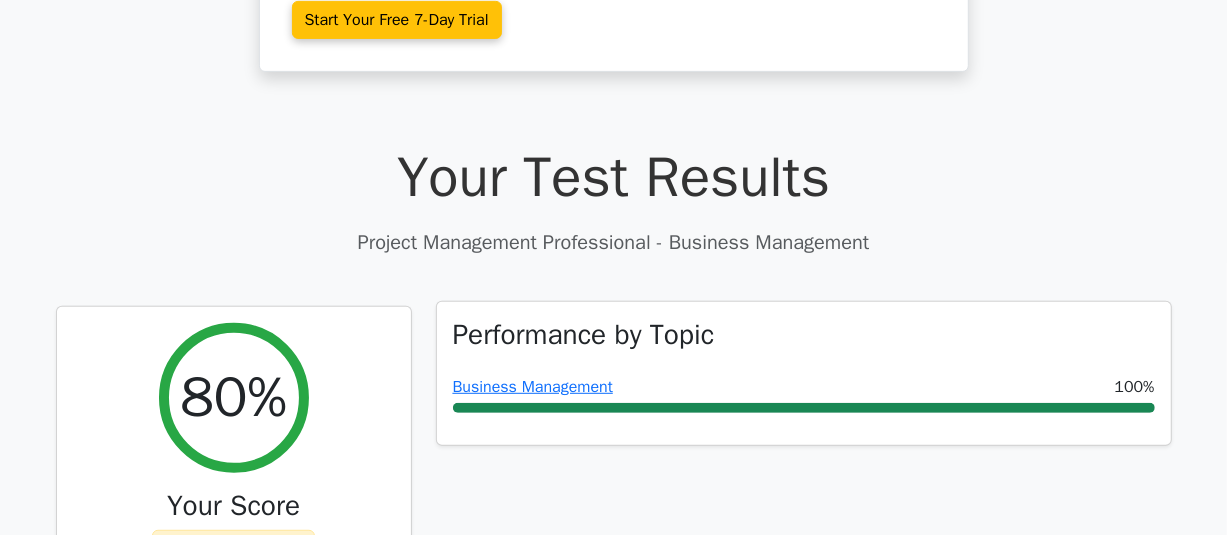 click on "Performance by Topic" at bounding box center [584, 335] 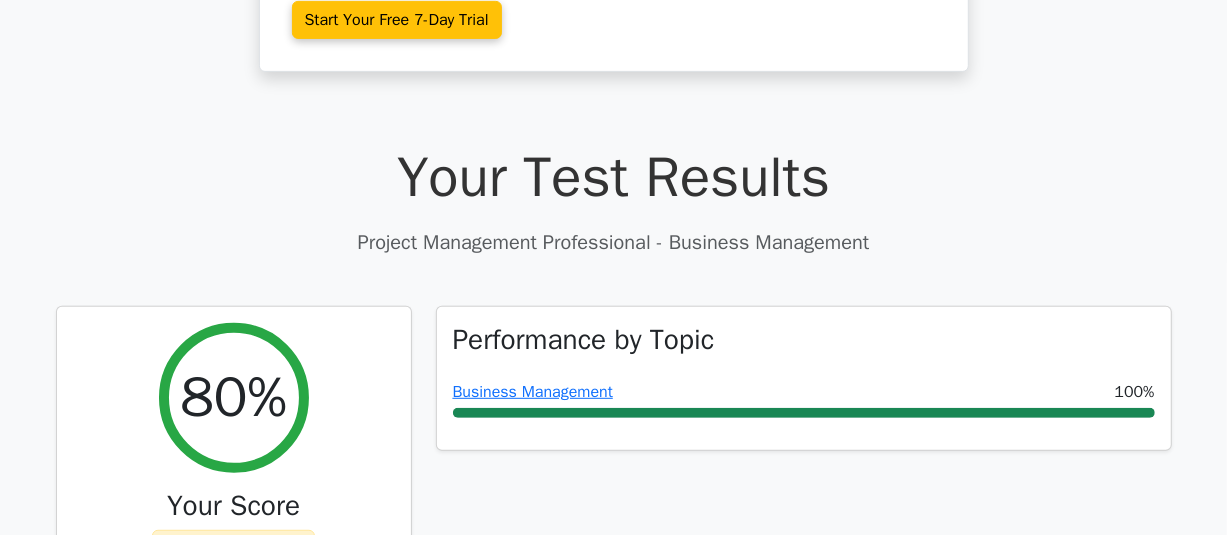 click on "Your Test Results" at bounding box center [614, 177] 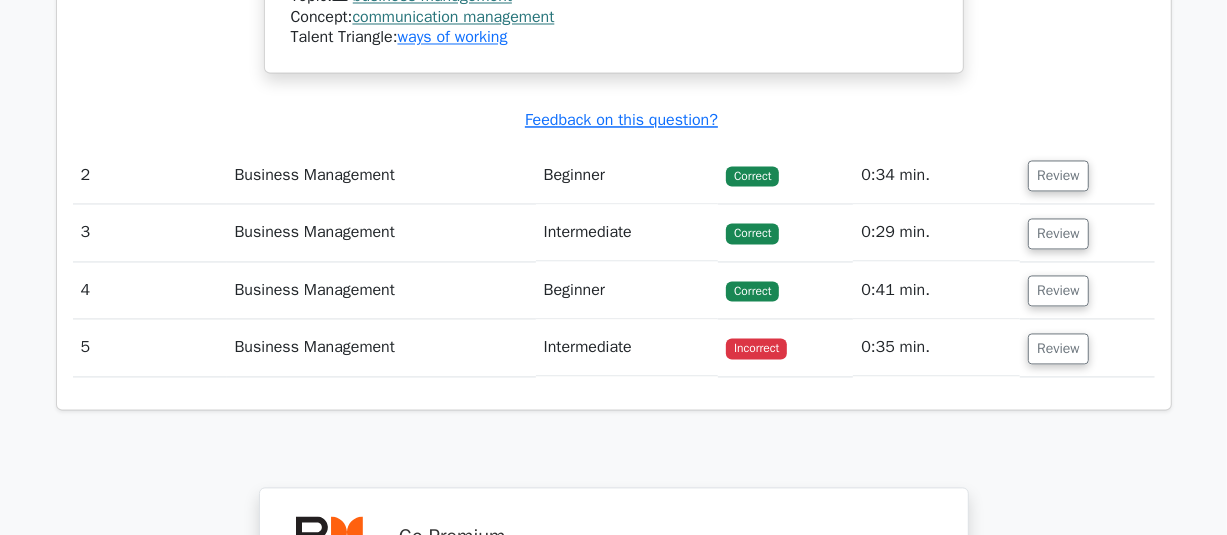 scroll, scrollTop: 2300, scrollLeft: 0, axis: vertical 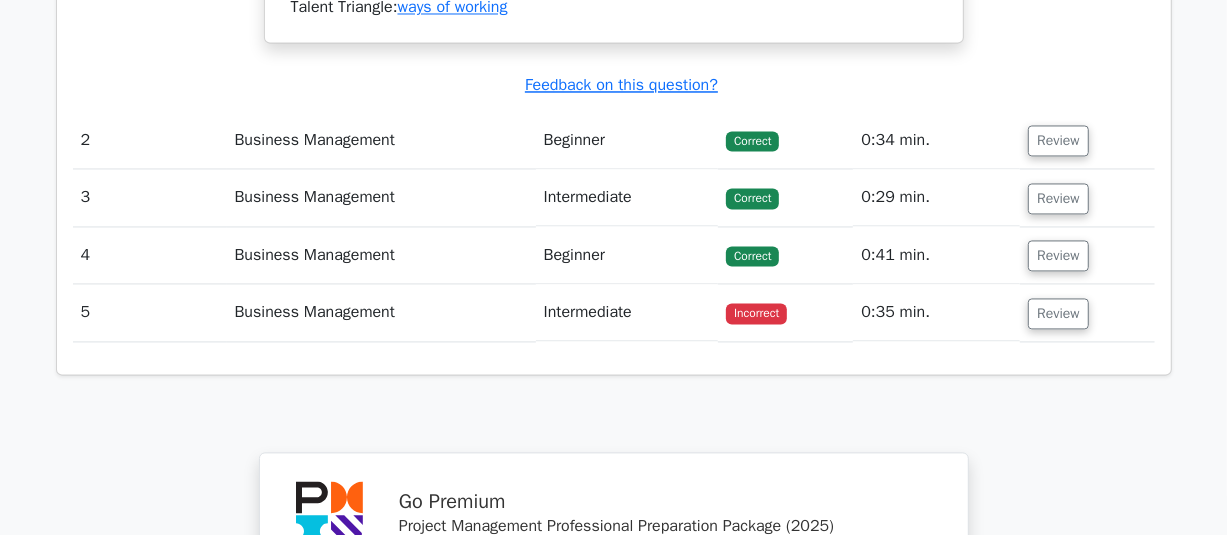click on "Incorrect" at bounding box center [756, 313] 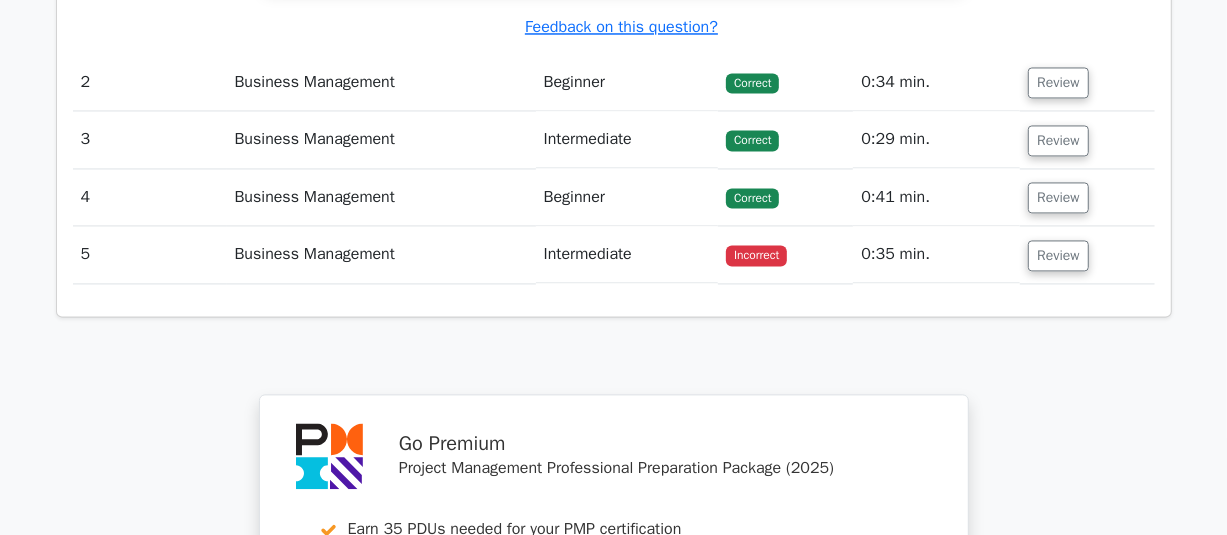 scroll, scrollTop: 2400, scrollLeft: 0, axis: vertical 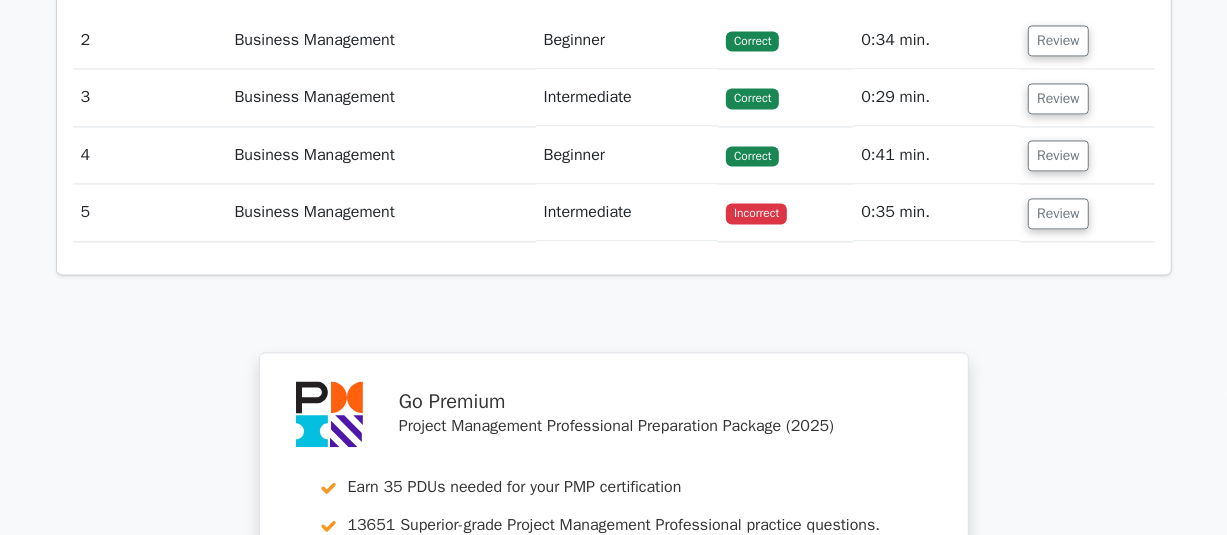 click on "Business Management" at bounding box center [381, 212] 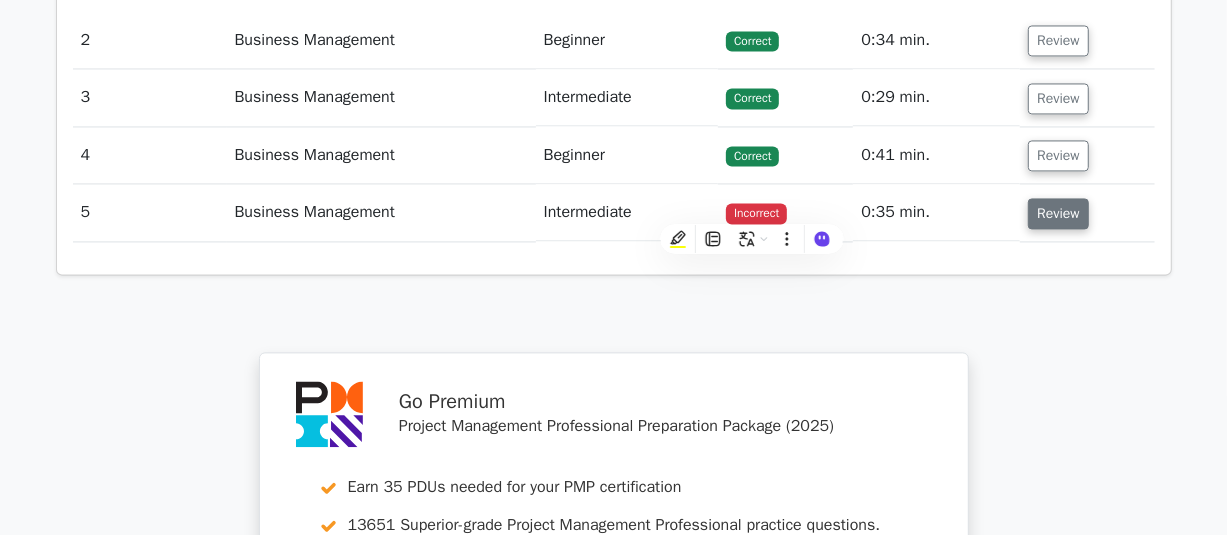 click on "Review" at bounding box center [1058, 213] 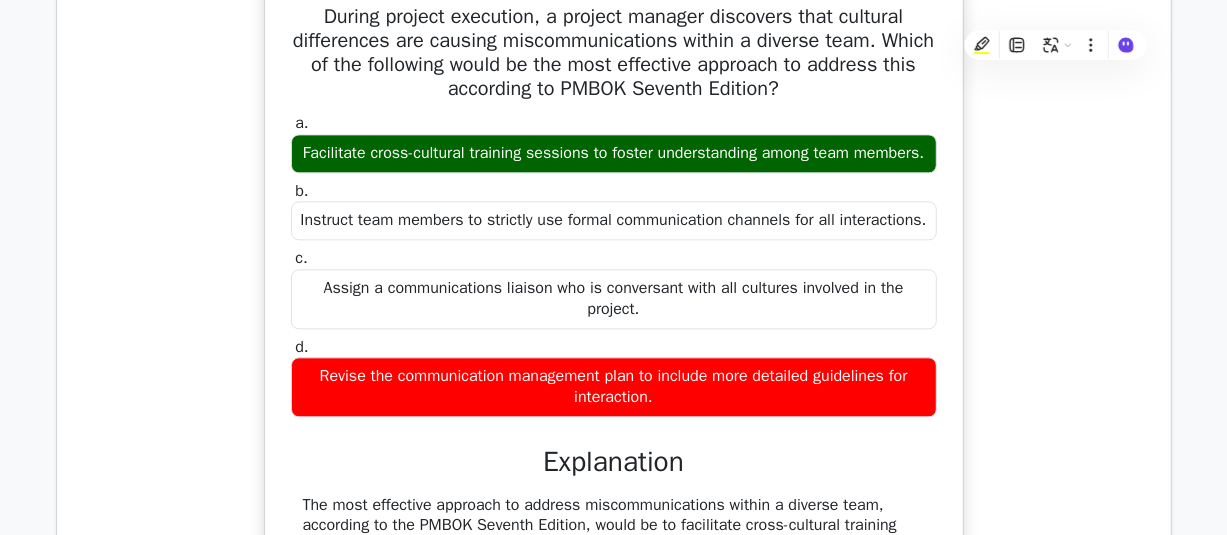 scroll, scrollTop: 2700, scrollLeft: 0, axis: vertical 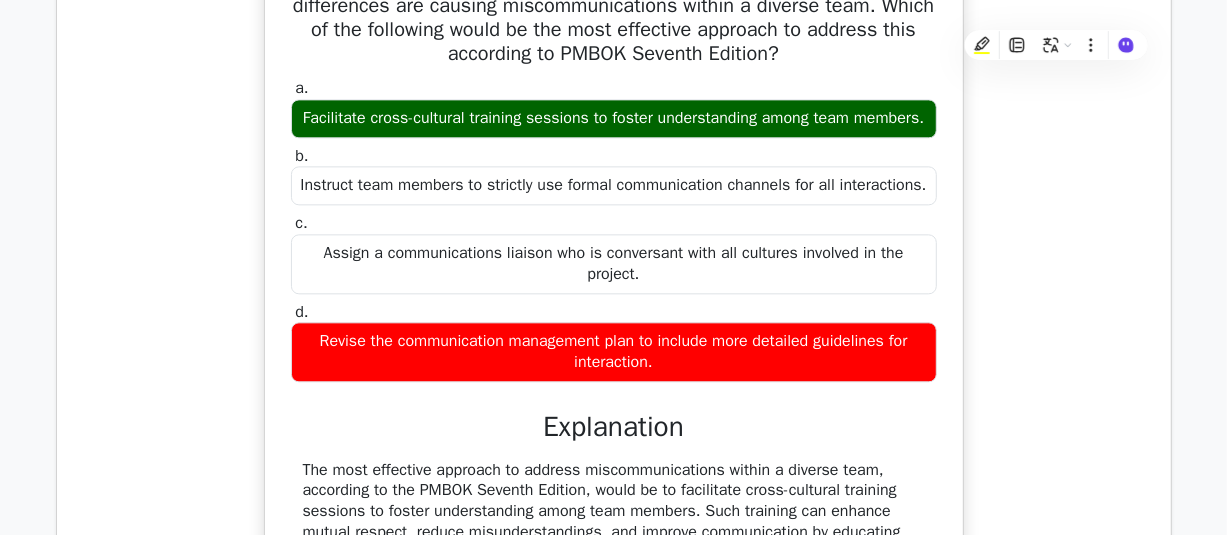 click on "Facilitate cross-cultural training sessions to foster understanding among team members." at bounding box center [614, 118] 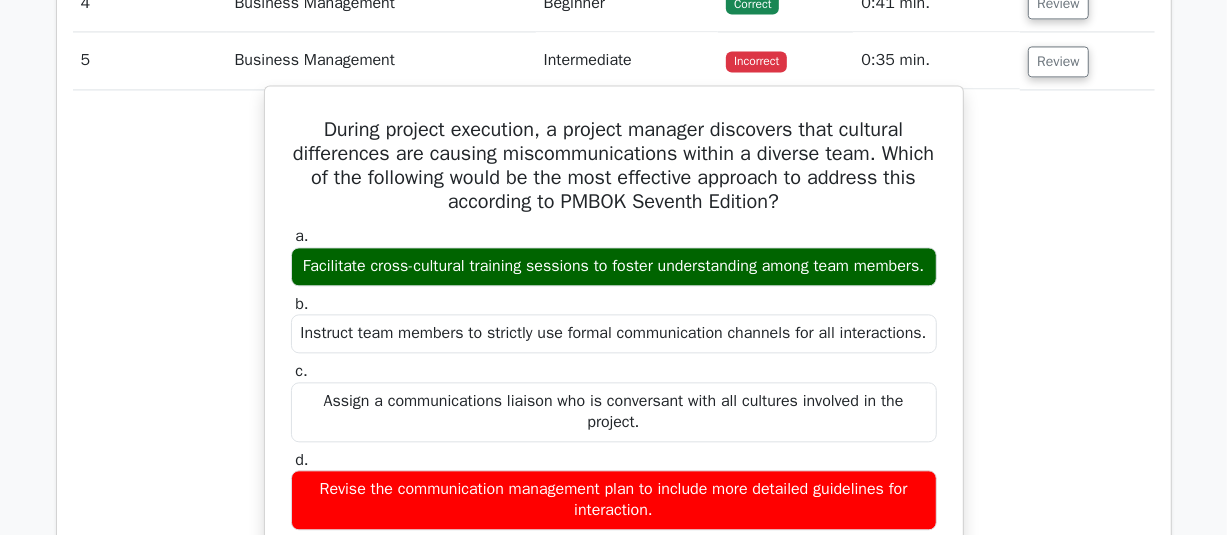 scroll, scrollTop: 2600, scrollLeft: 0, axis: vertical 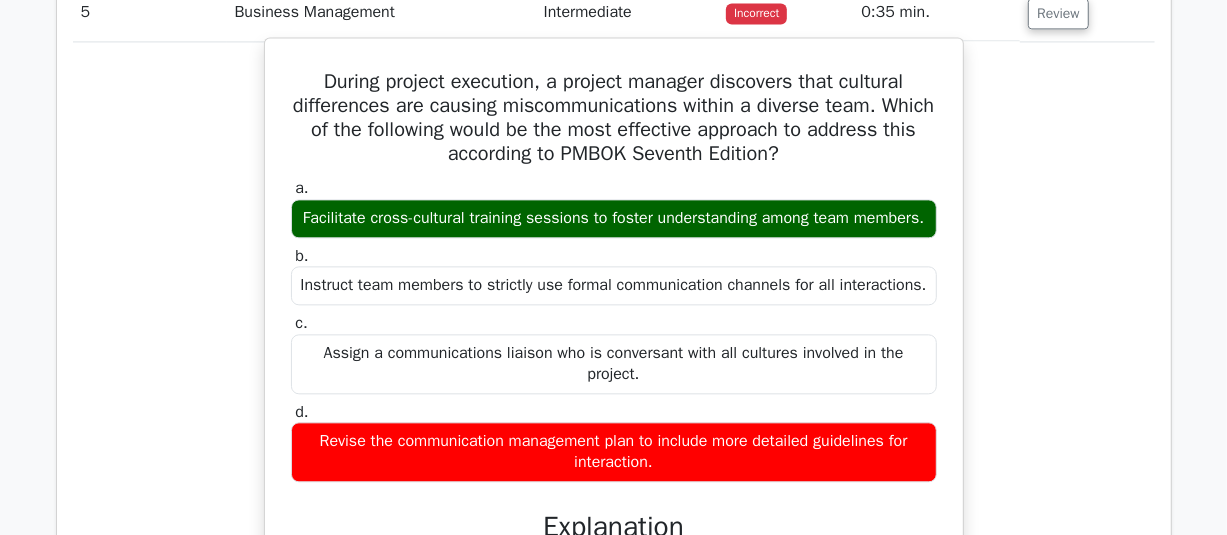 click on "During project execution, a project manager discovers that cultural differences are causing miscommunications within a diverse team. Which of the following would be the most effective approach to address this according to PMBOK Seventh Edition?" at bounding box center (614, 118) 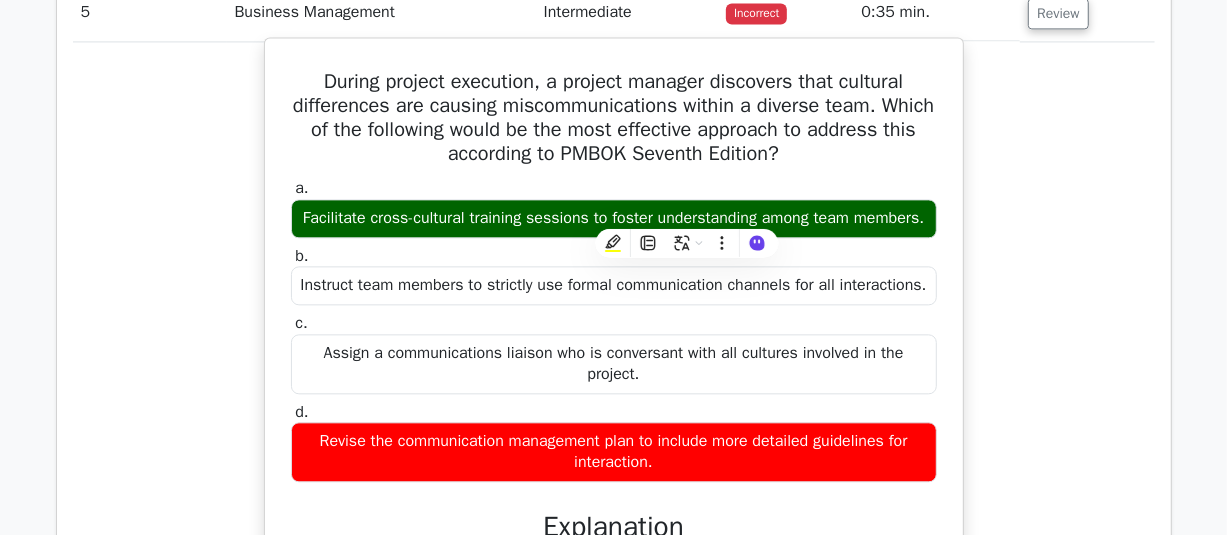 copy on "foster understanding among team members" 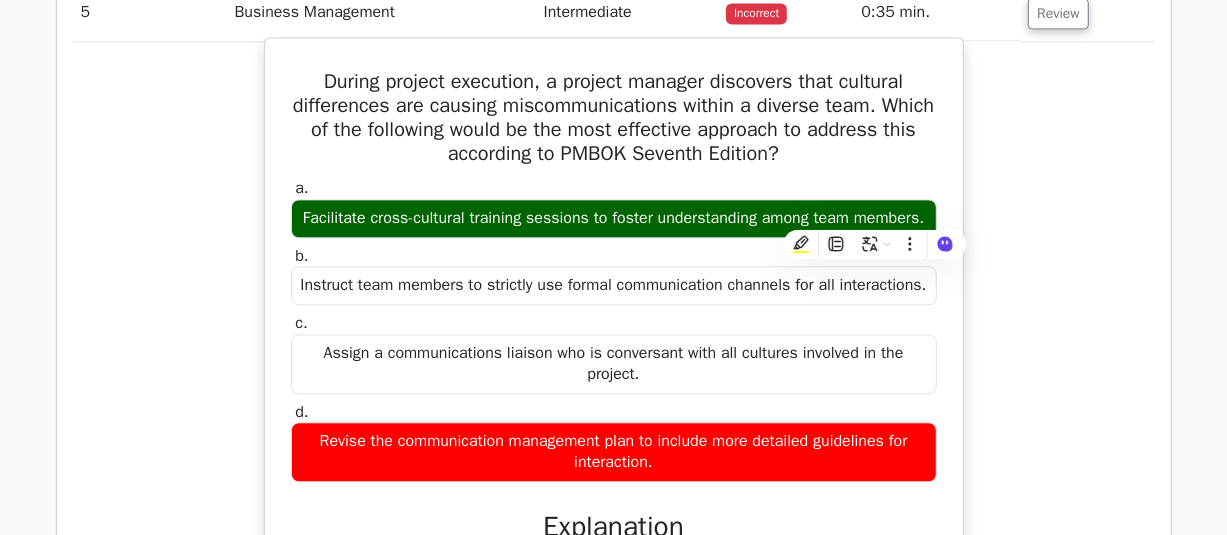 copy on "foster understanding among team members" 